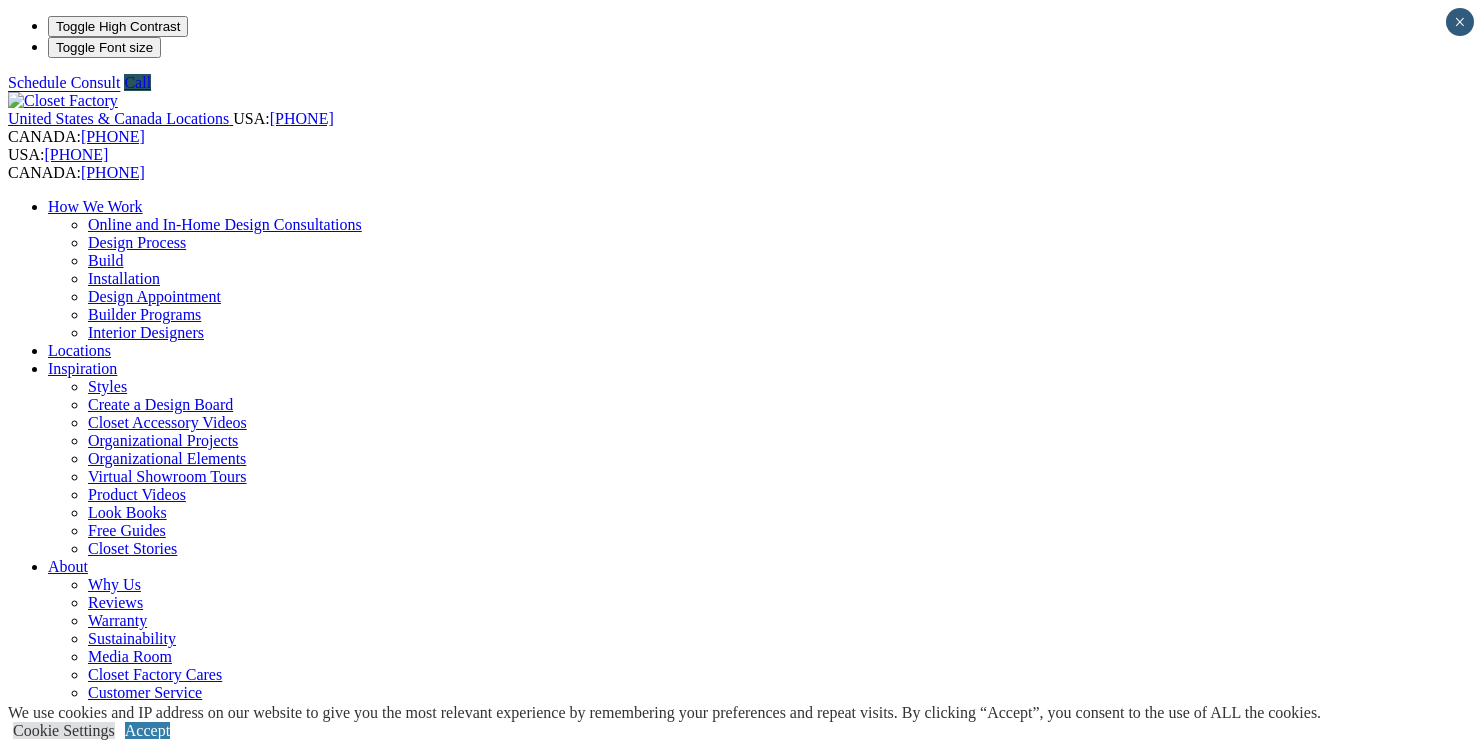 scroll, scrollTop: 0, scrollLeft: 0, axis: both 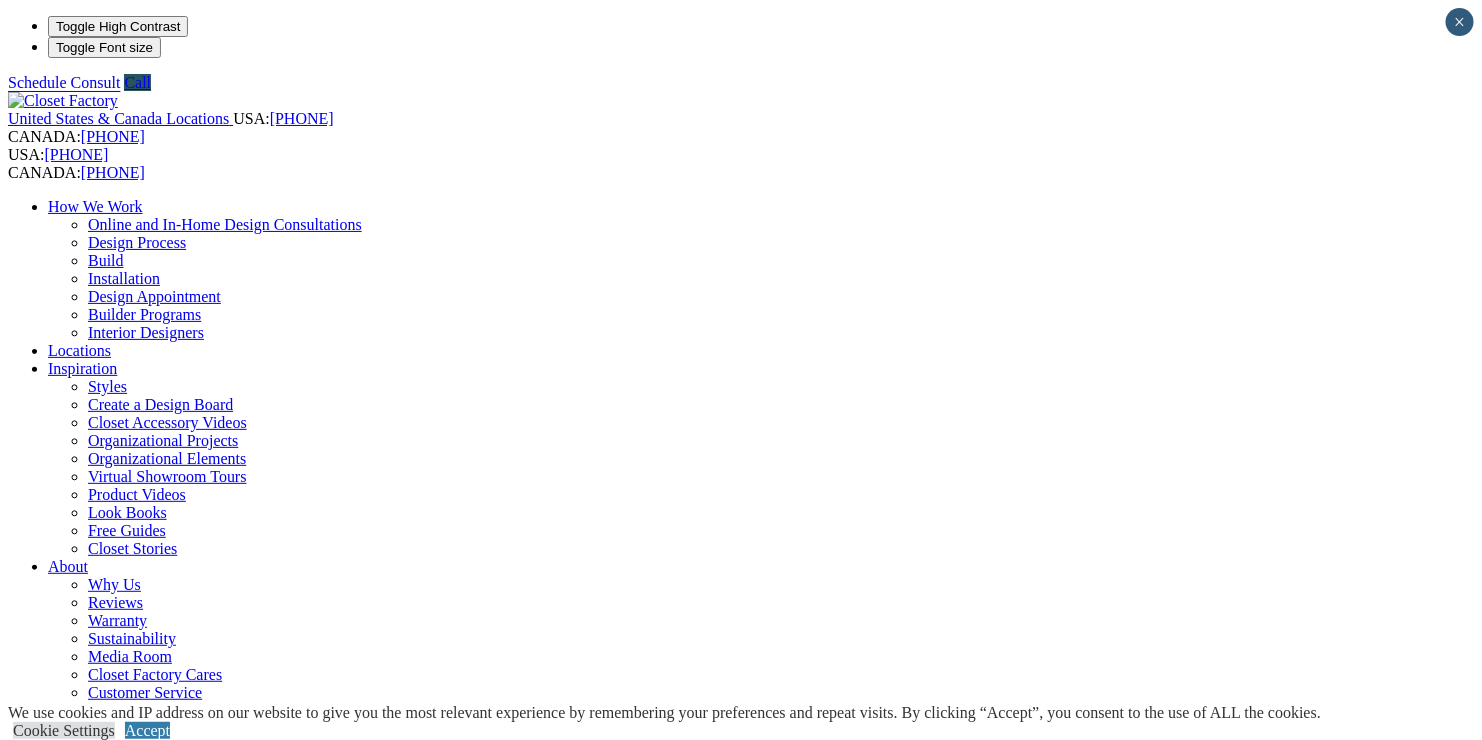 click on "Portland
19824 SW Teton Avenue  Tualatin, OR 97062 For over 30 years, Closet Factory has been helping people throughout Oregon and parts of Washington organize their closets by designing and building custom closet systems.
(503) 389-4958
Schedule a Consult
Get Directions" at bounding box center [741, 2238] 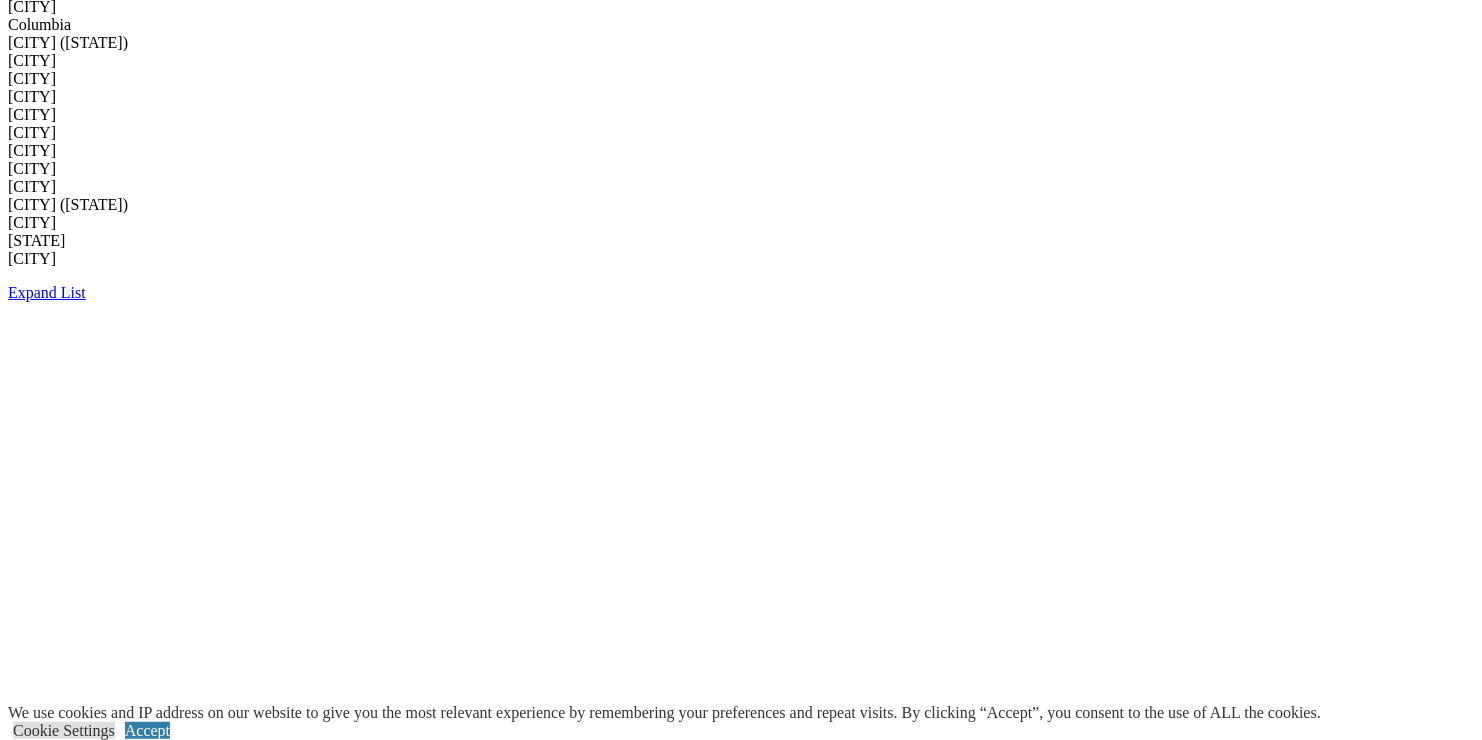 scroll, scrollTop: 3406, scrollLeft: 0, axis: vertical 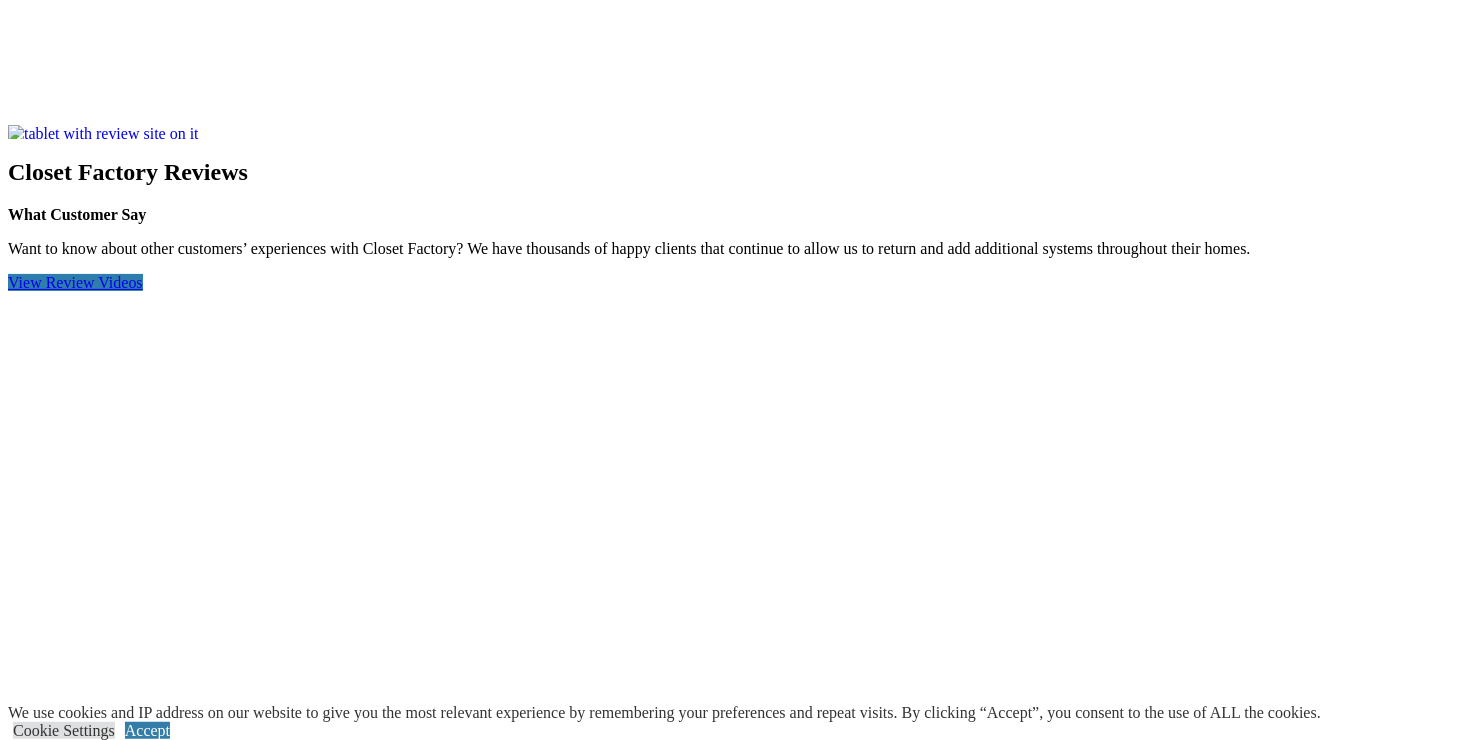 click on "Online and In-Home Design Consultations" at bounding box center [225, -2675] 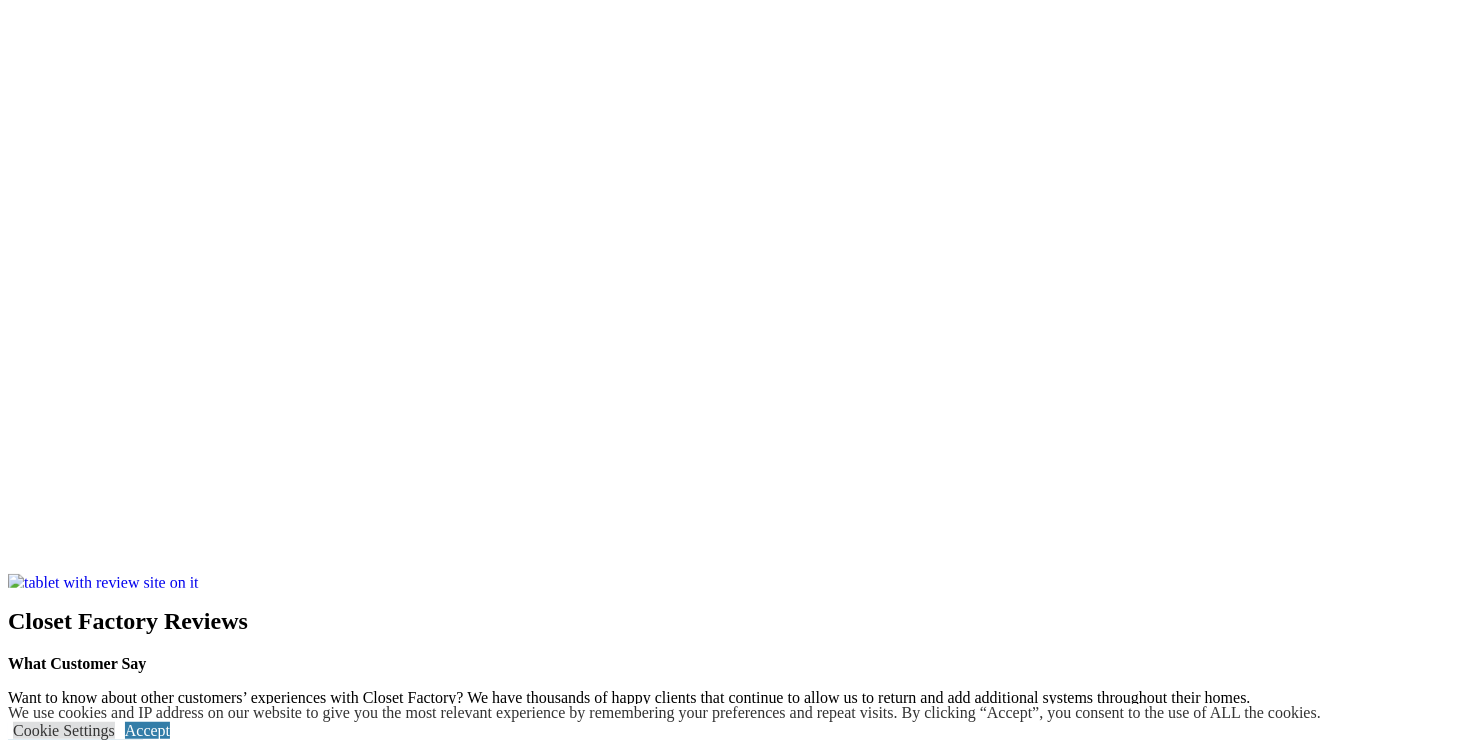 scroll, scrollTop: 2120, scrollLeft: 0, axis: vertical 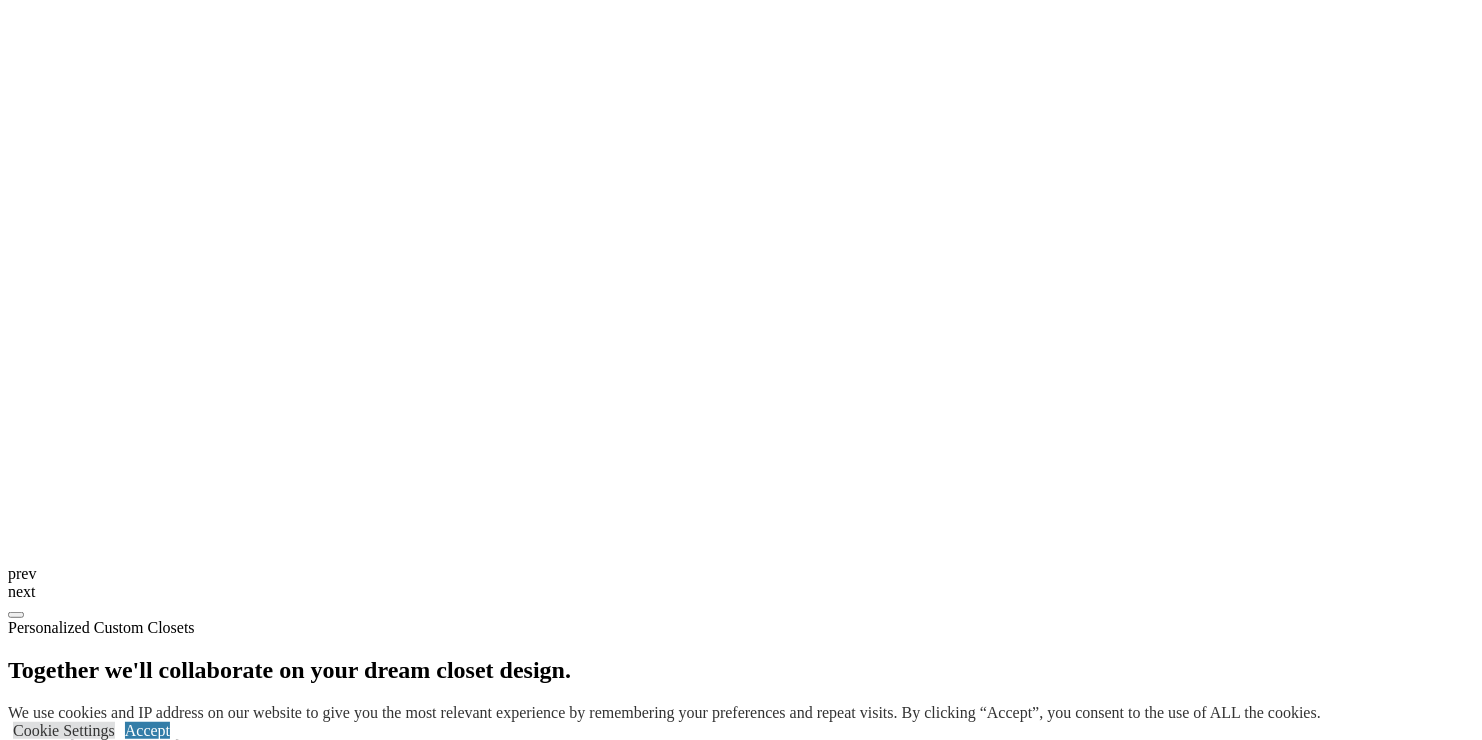 click on "Closet Organizers" at bounding box center (145, -1002) 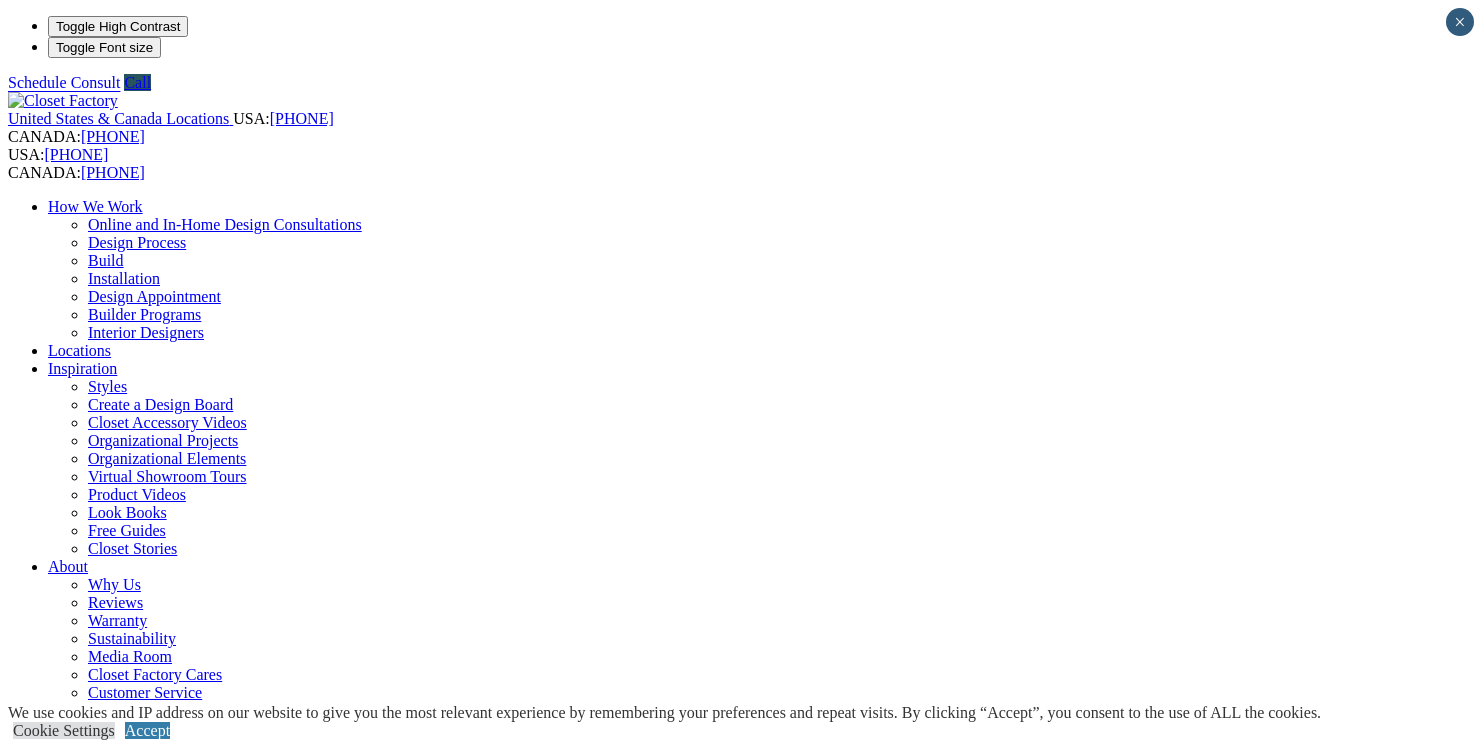 scroll, scrollTop: 0, scrollLeft: 0, axis: both 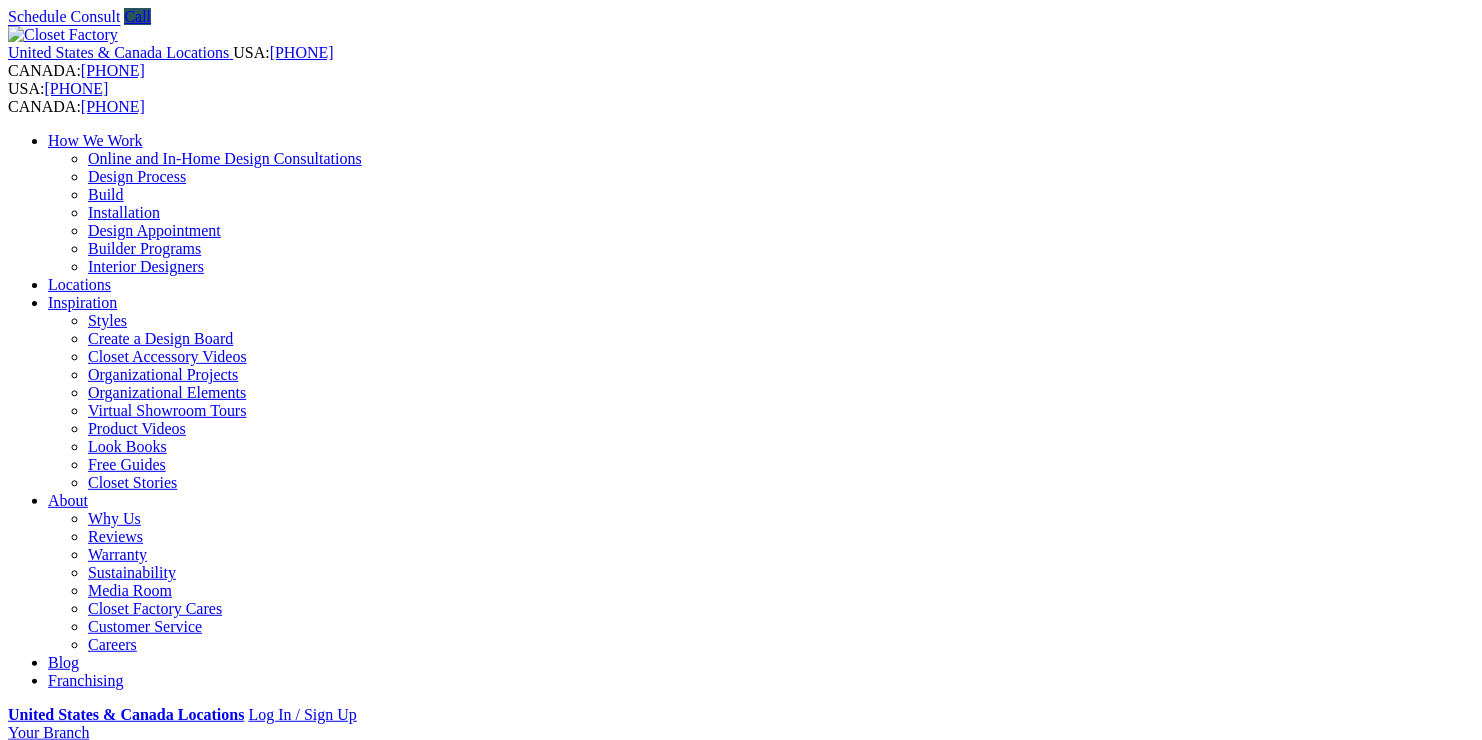 click at bounding box center [79, 1449] 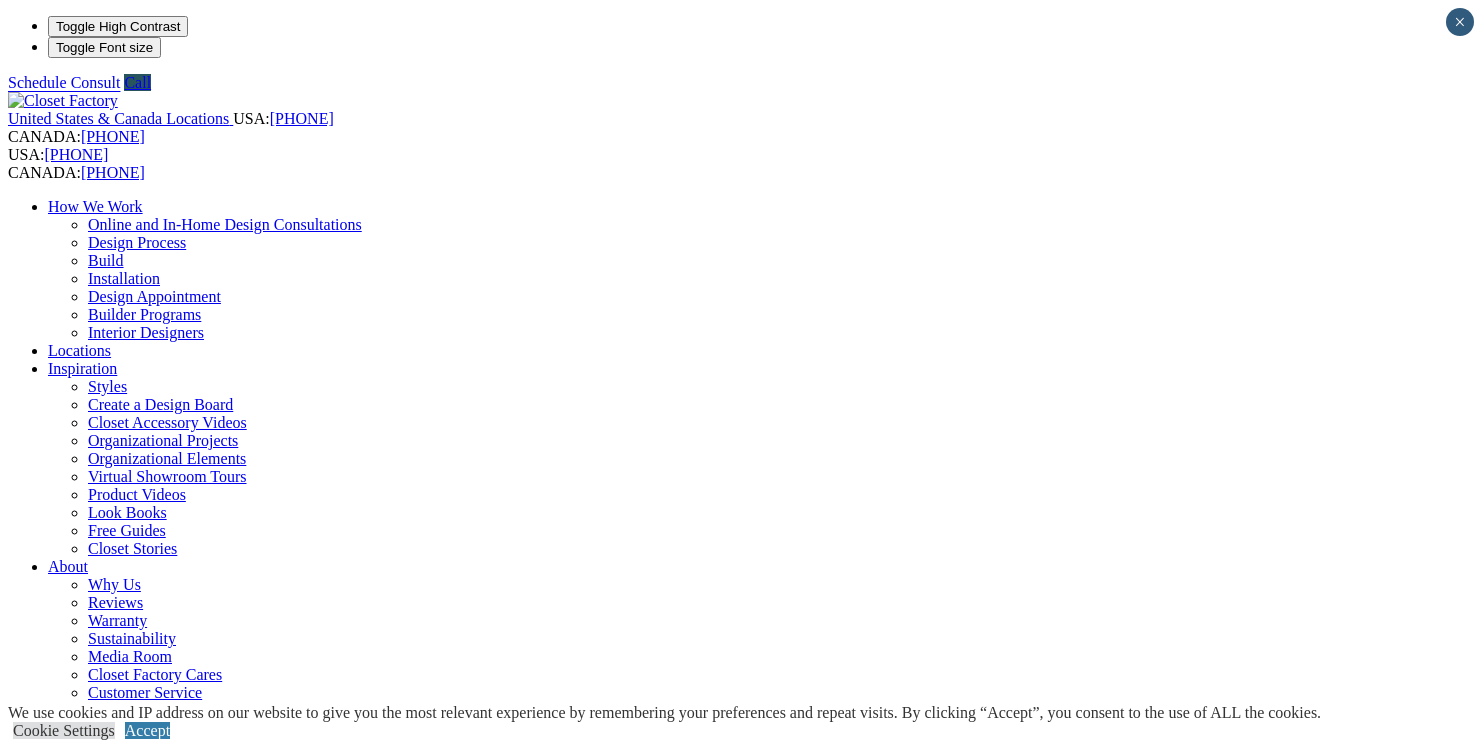 scroll, scrollTop: 0, scrollLeft: 0, axis: both 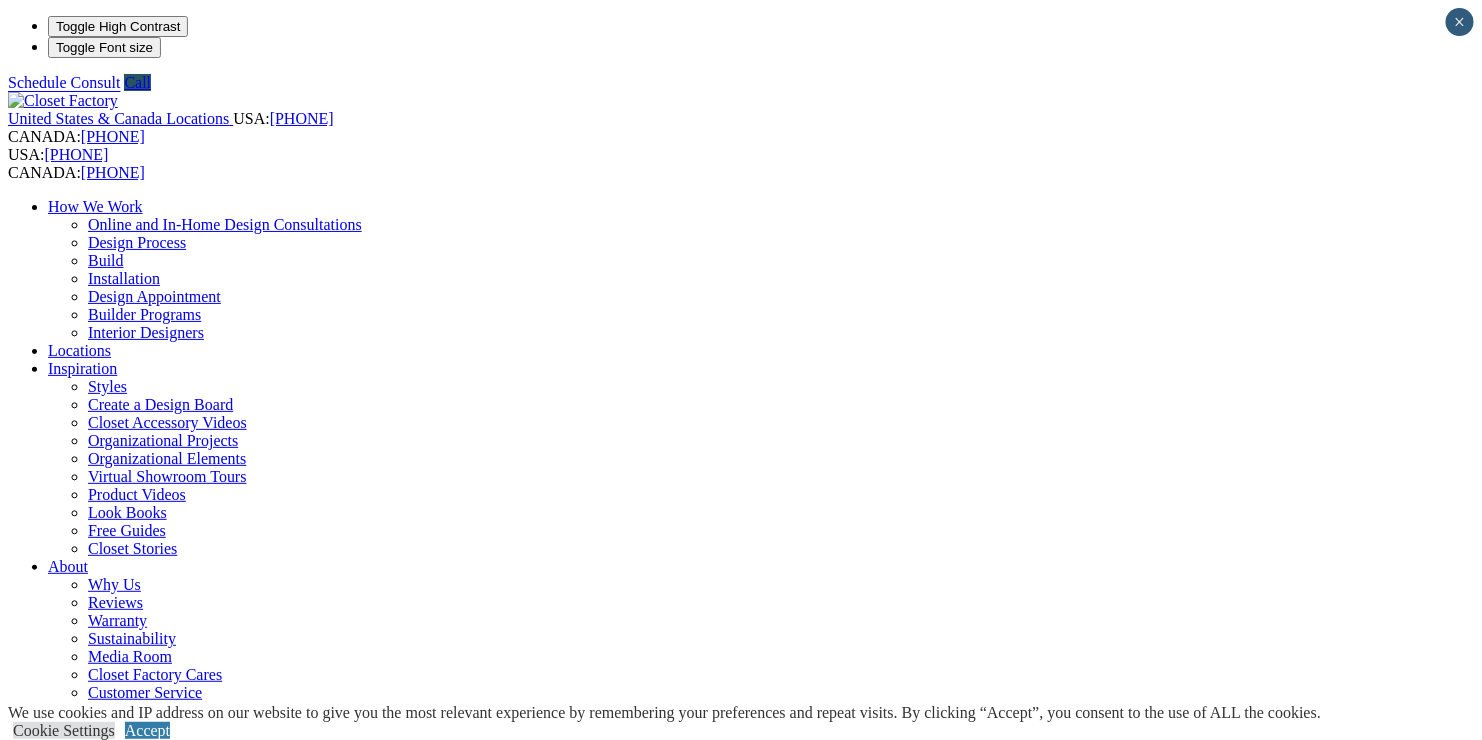 click at bounding box center [79, 1494] 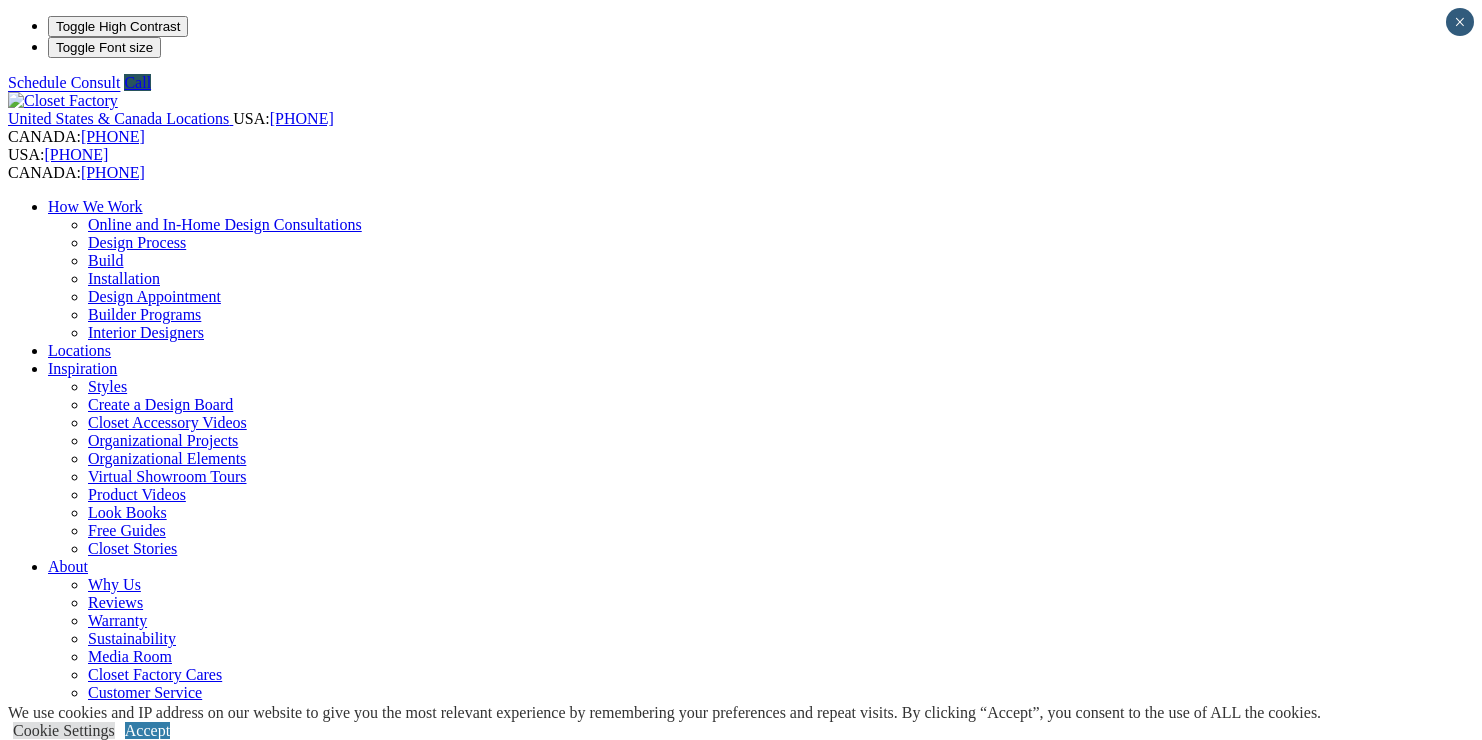 scroll, scrollTop: 0, scrollLeft: 0, axis: both 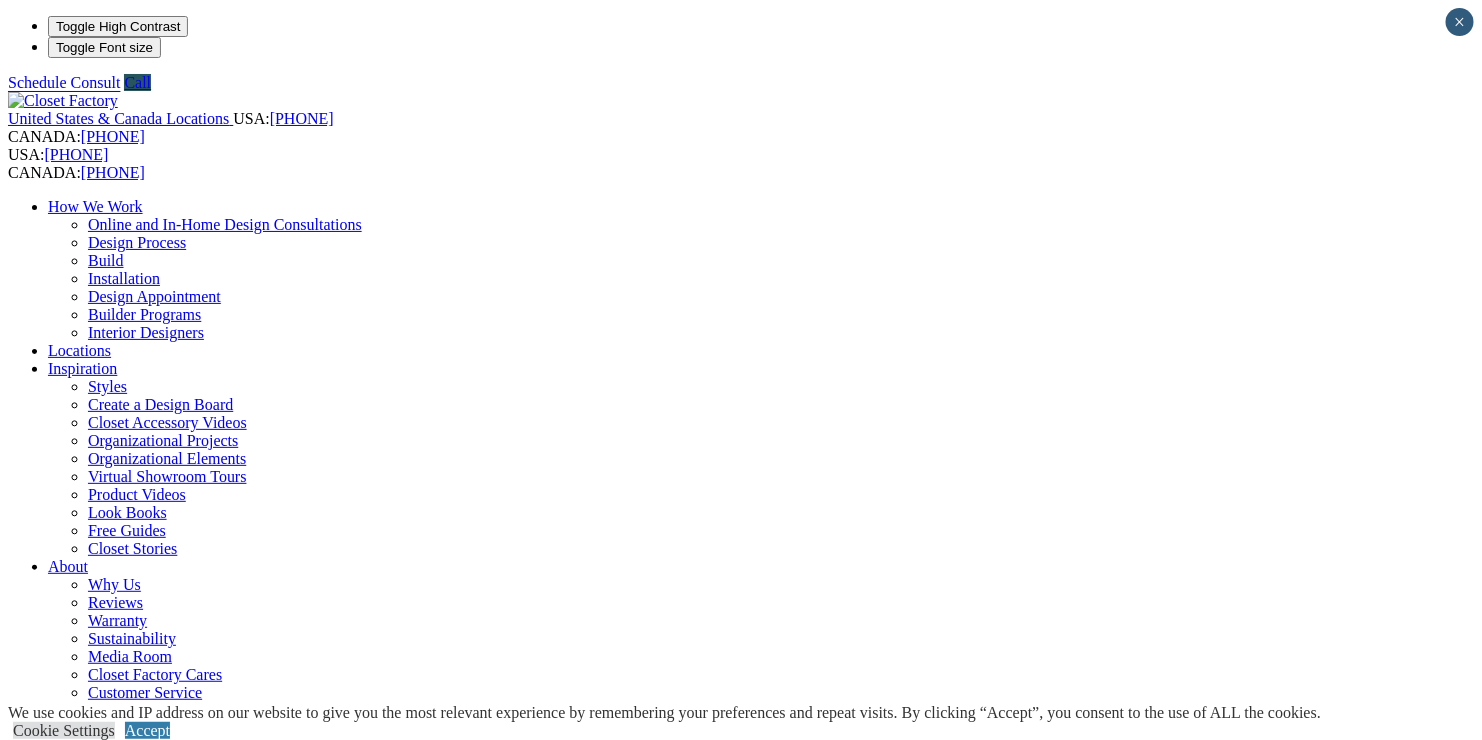 click on "Portland
19824 SW Teton Avenue  Tualatin, OR 97062 For over 30 years, Closet Factory has been helping people throughout Oregon and parts of Washington organize their closets by designing and building custom closet systems.
(503) 389-4958
Schedule a Consult
Get Directions" at bounding box center (741, 1791) 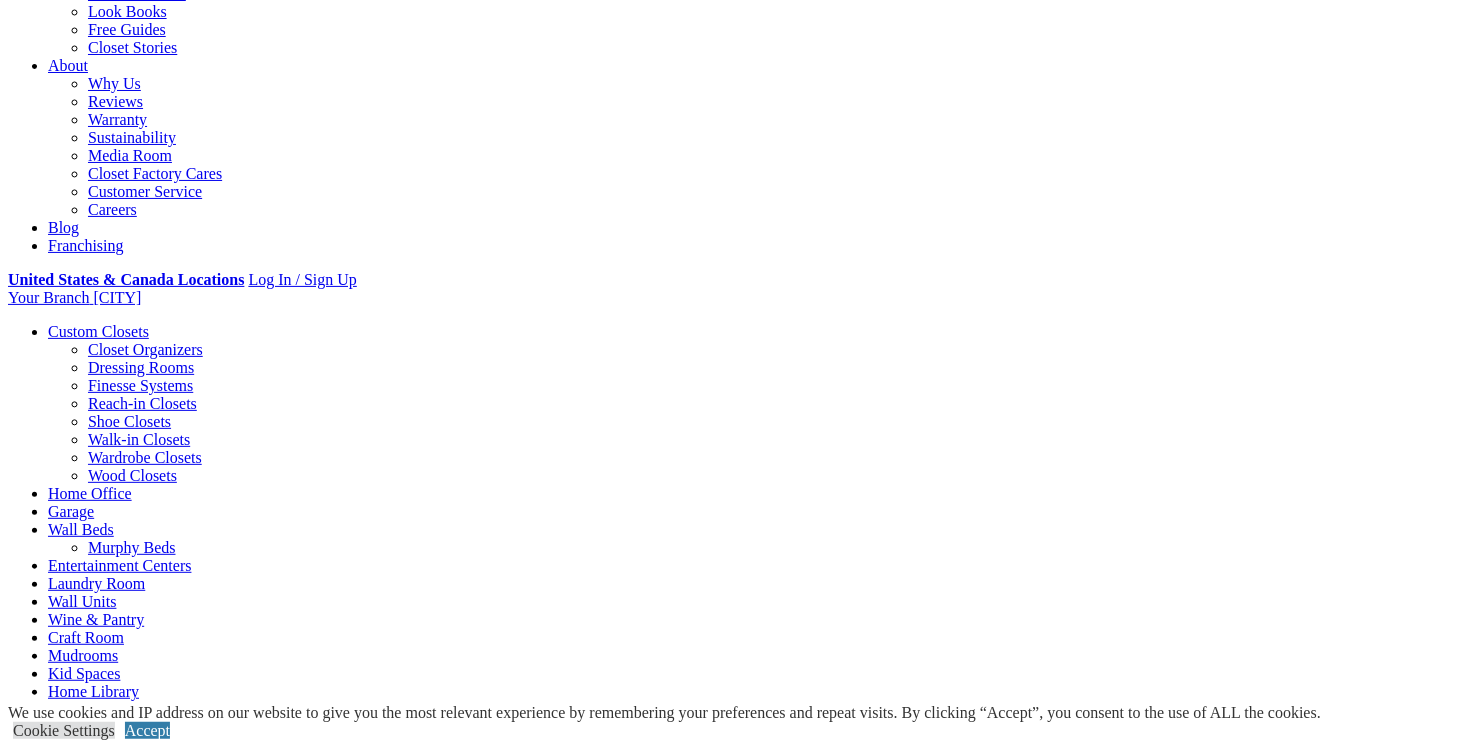 scroll, scrollTop: 502, scrollLeft: 0, axis: vertical 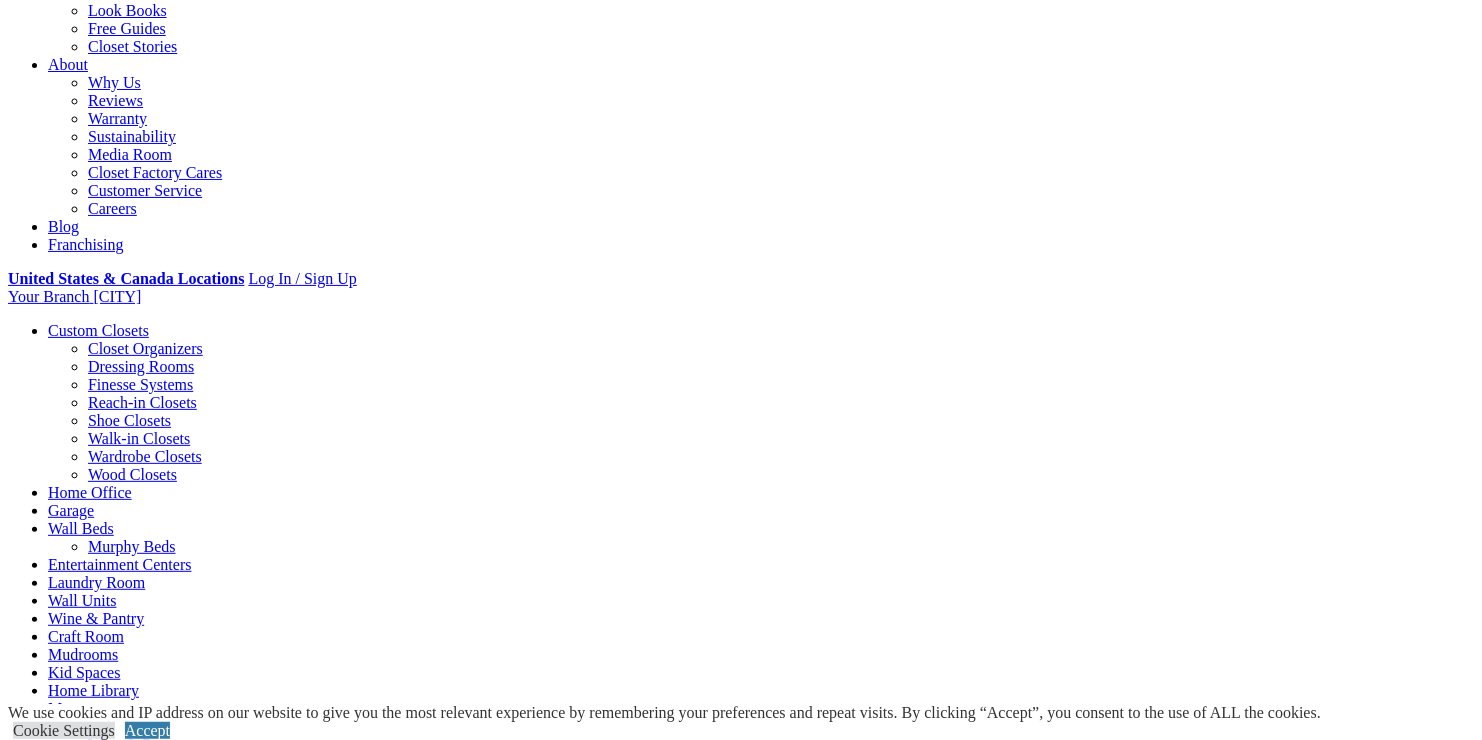click at bounding box center (753, 2726) 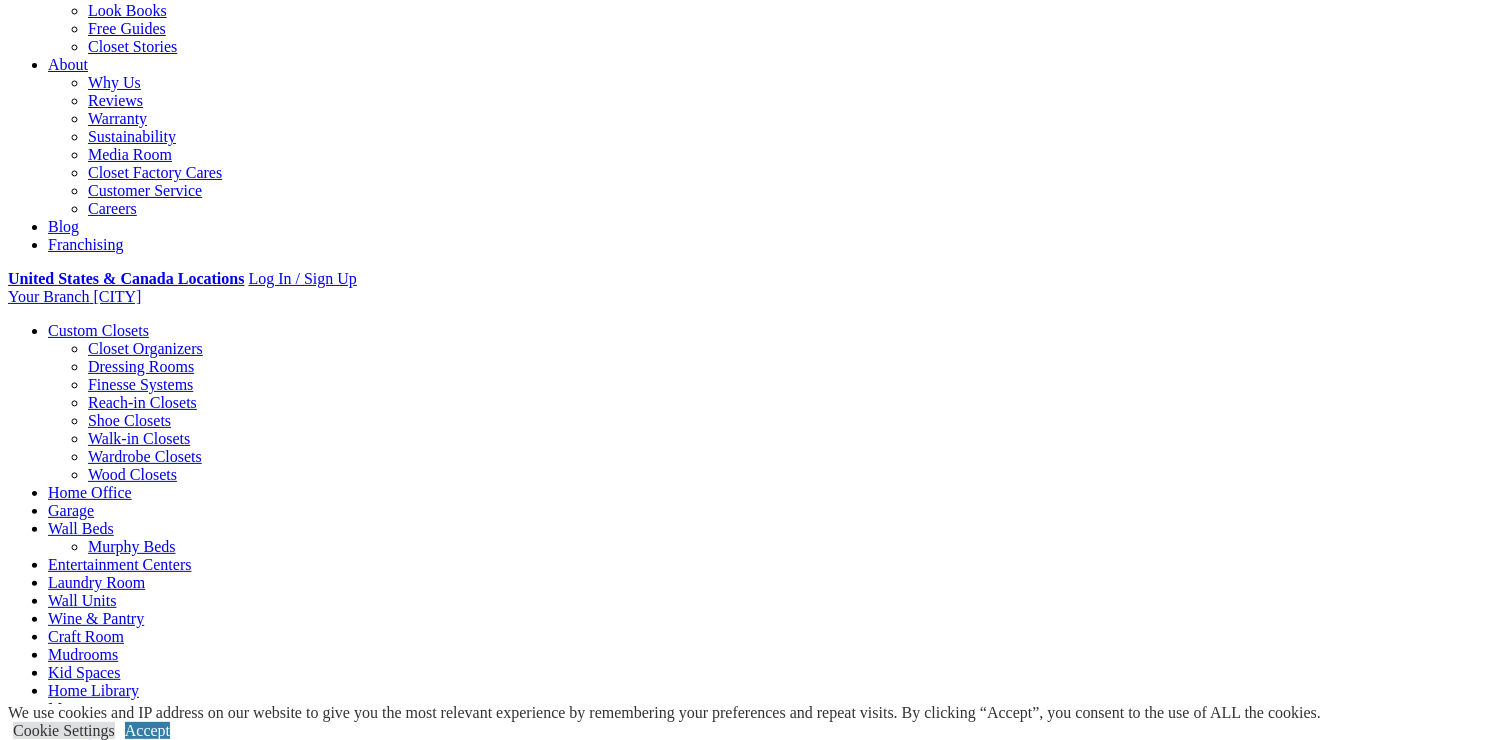click at bounding box center (8, 18472) 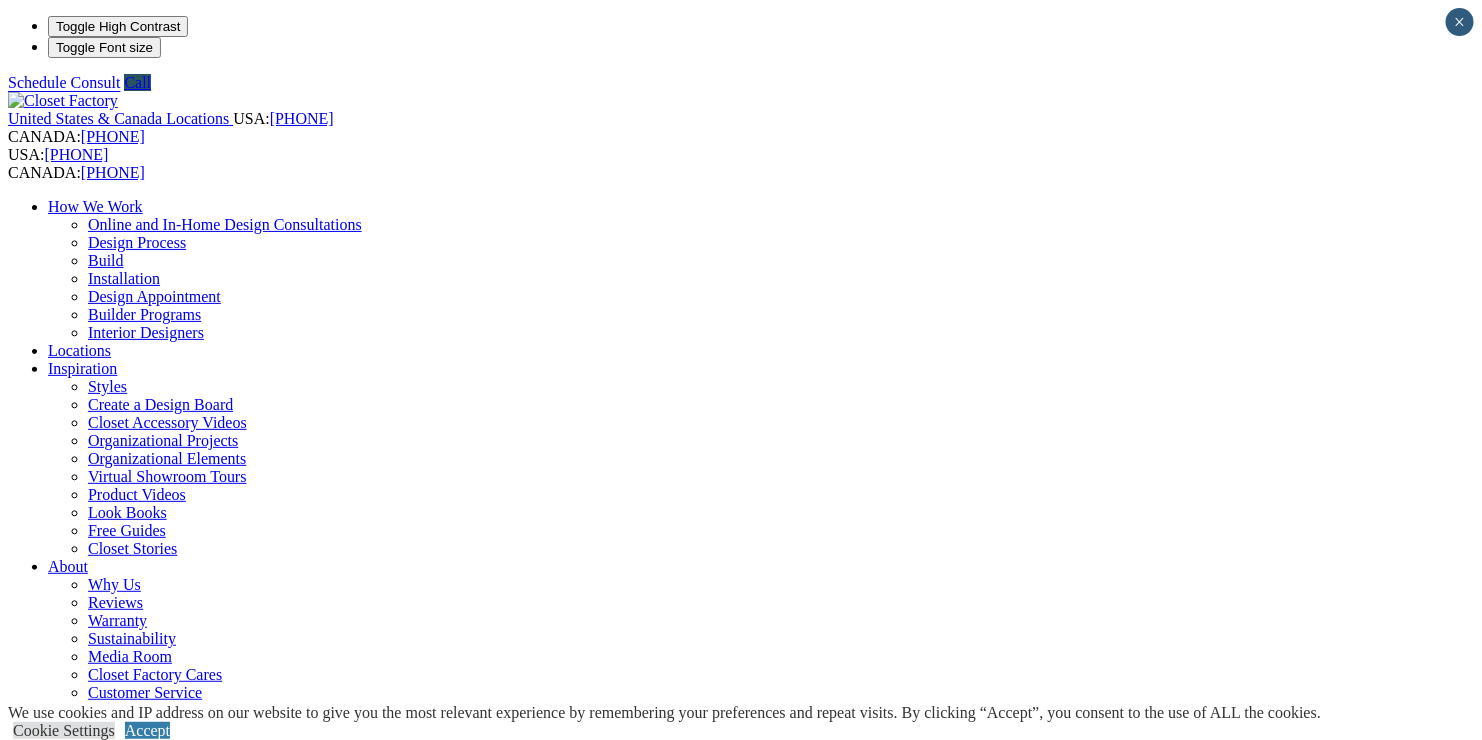 scroll, scrollTop: 0, scrollLeft: 0, axis: both 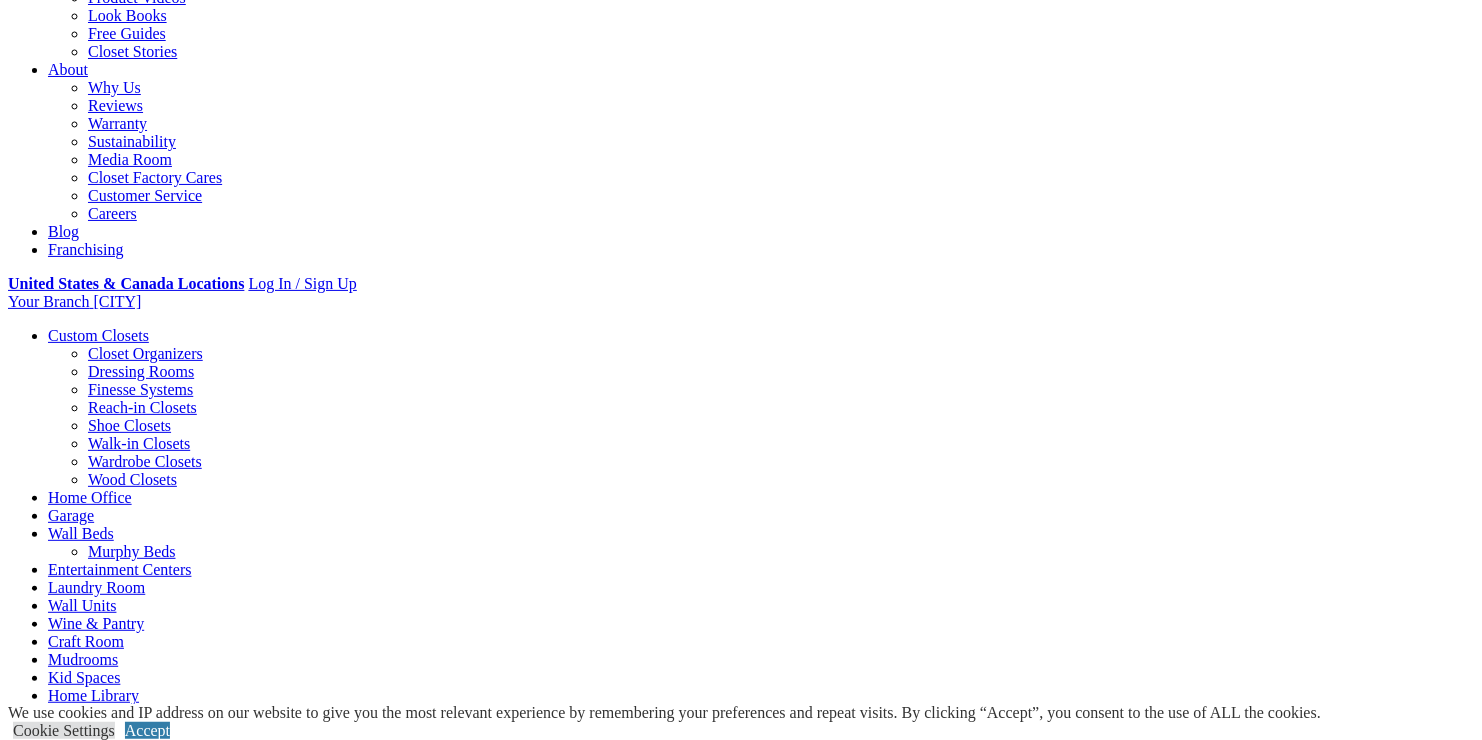 click at bounding box center (412, 2623) 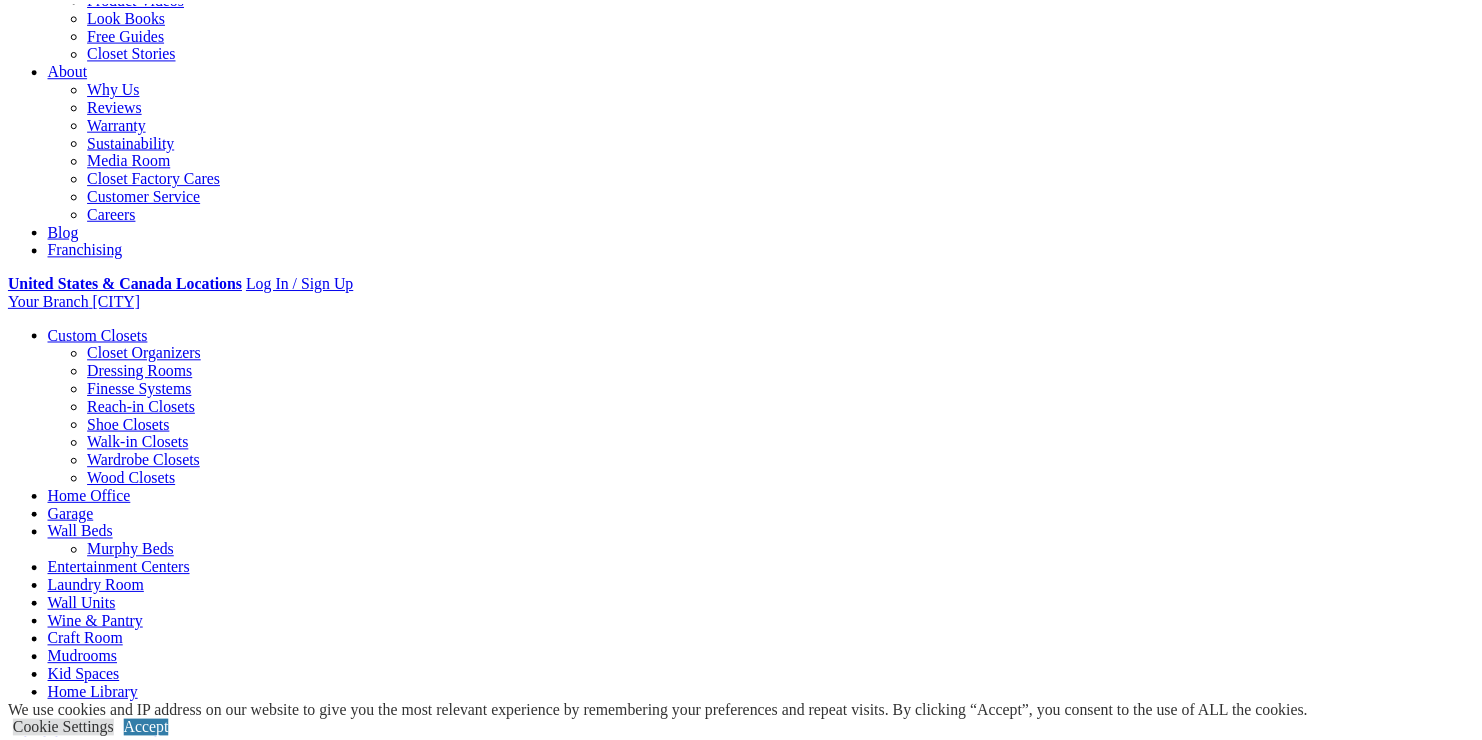 scroll, scrollTop: 499, scrollLeft: 0, axis: vertical 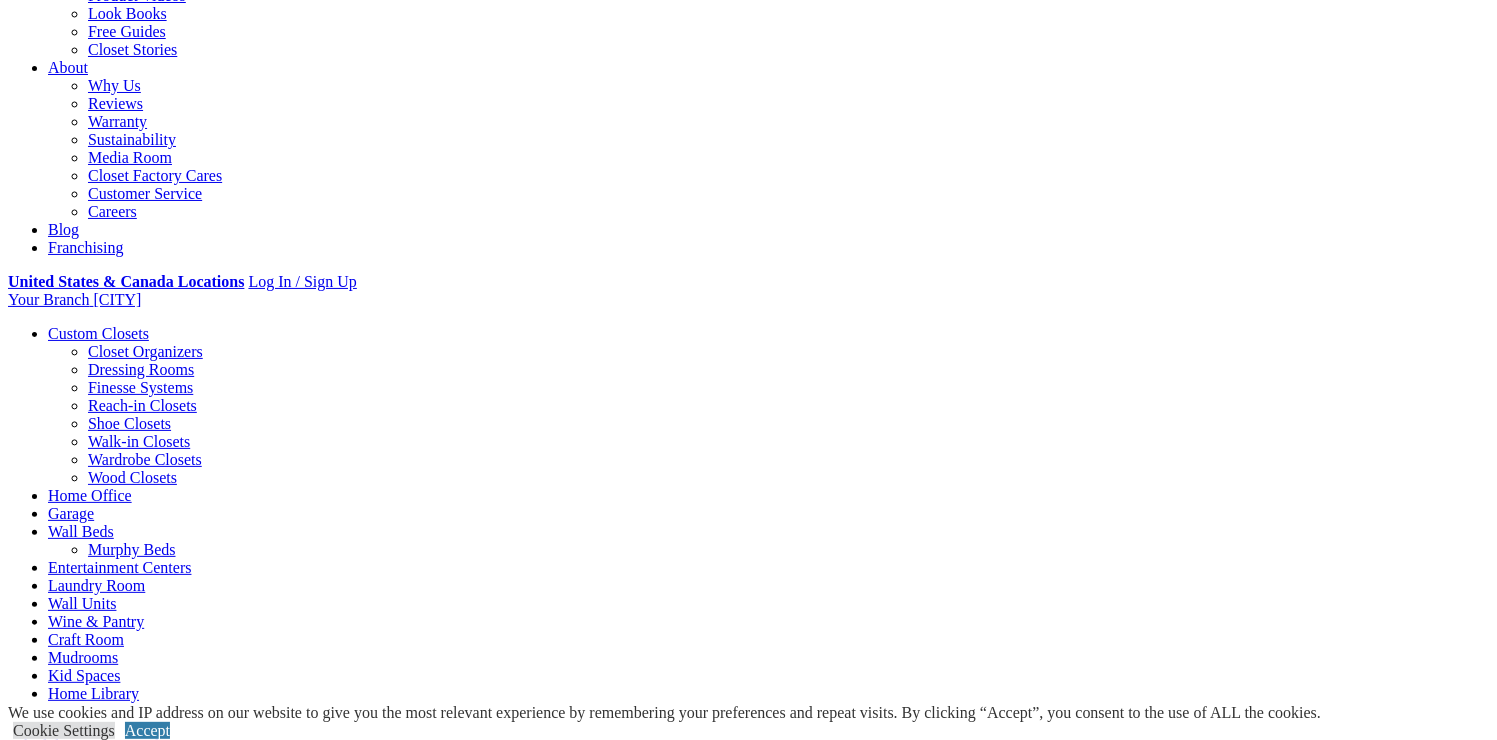 click at bounding box center (8, 18367) 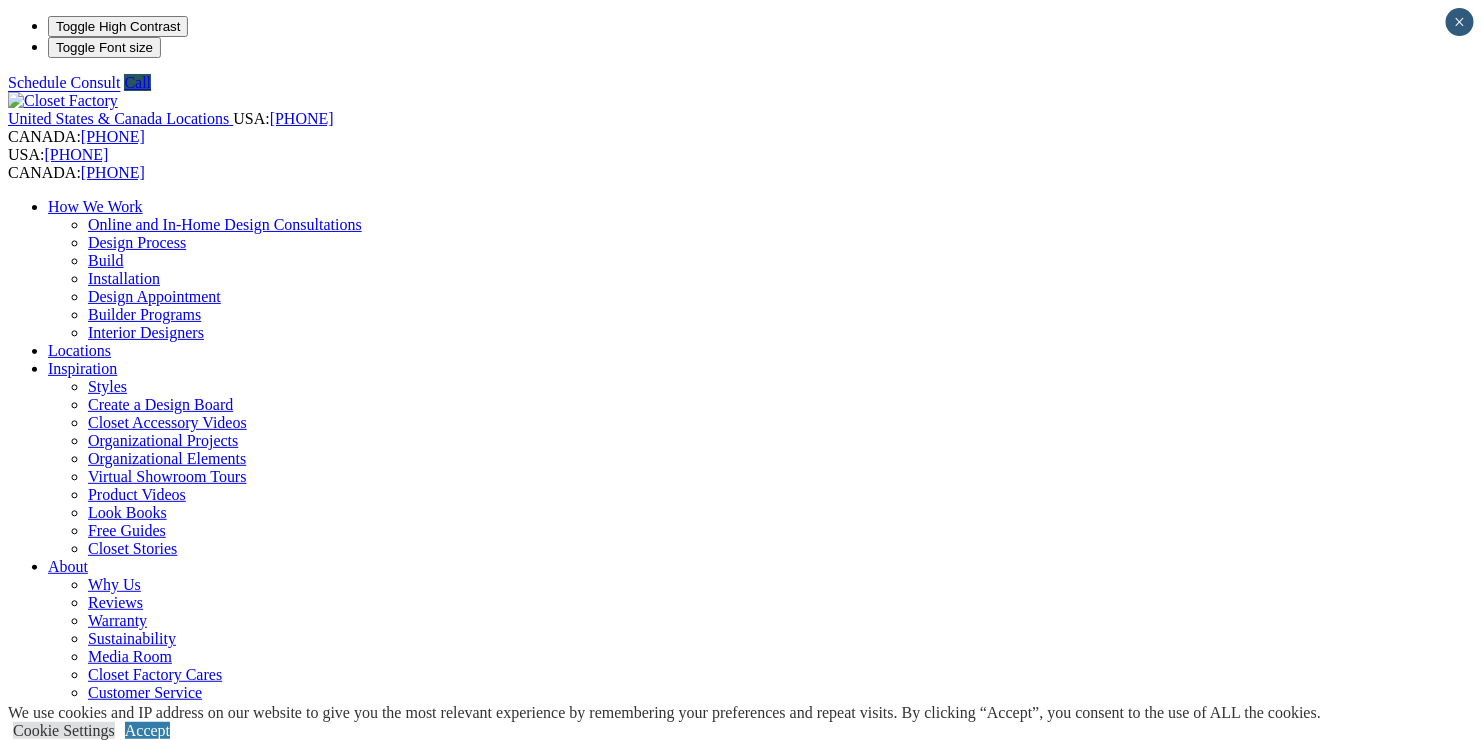 scroll, scrollTop: 0, scrollLeft: 0, axis: both 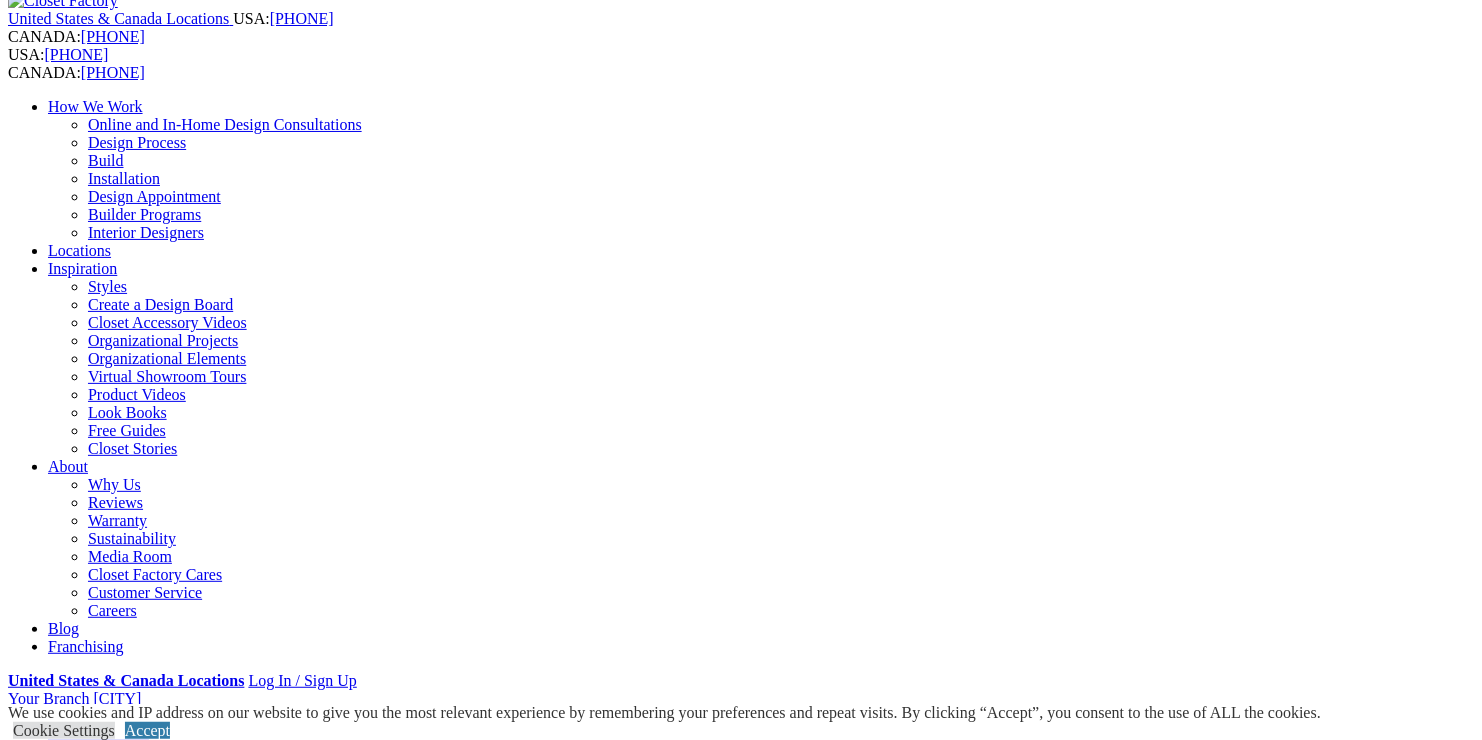 drag, startPoint x: 809, startPoint y: 565, endPoint x: 937, endPoint y: 586, distance: 129.71121 